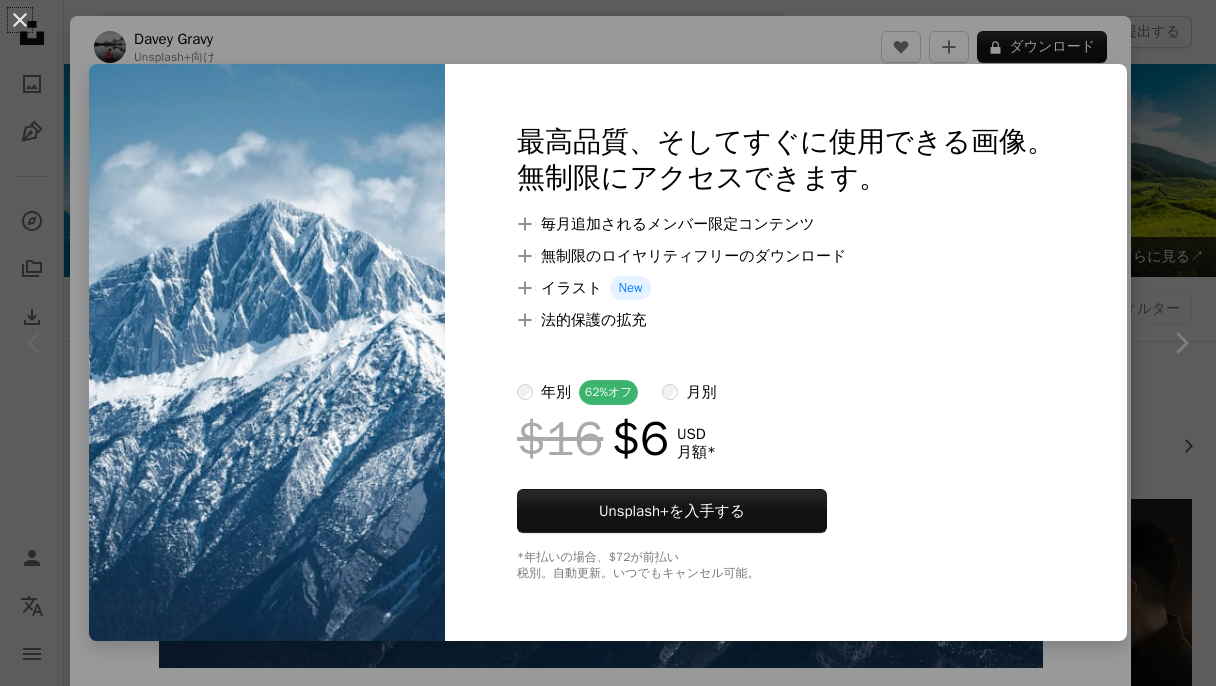 scroll, scrollTop: 432, scrollLeft: 0, axis: vertical 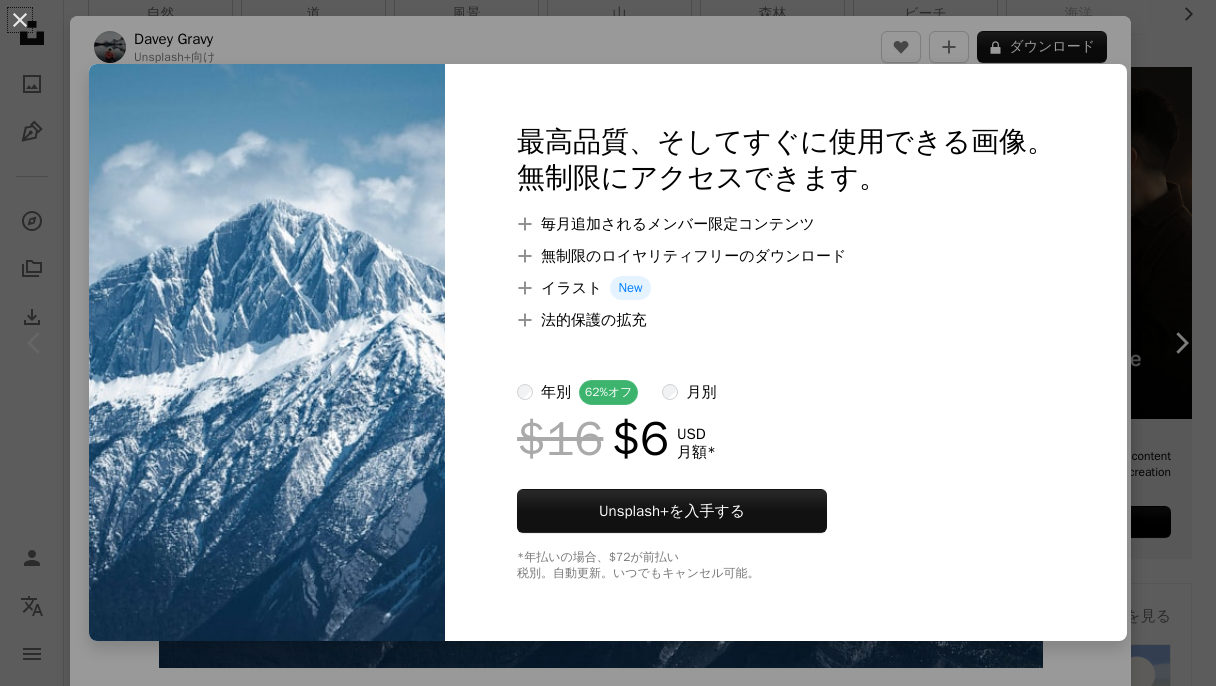 click on "An X shape 最高品質、そしてすぐに使用できる画像。 無制限にアクセスできます。 A plus sign 毎月追加されるメンバー限定コンテンツ A plus sign 無制限のロイヤリティフリーのダウンロード A plus sign イラスト  New A plus sign 法的保護の拡充 年別 62% オフ 月別 $16   $6 USD 月額 * Unsplash+ を入手する *年払いの場合、 $72 が前払い 税別。自動更新。いつでもキャンセル可能。" at bounding box center [608, 343] 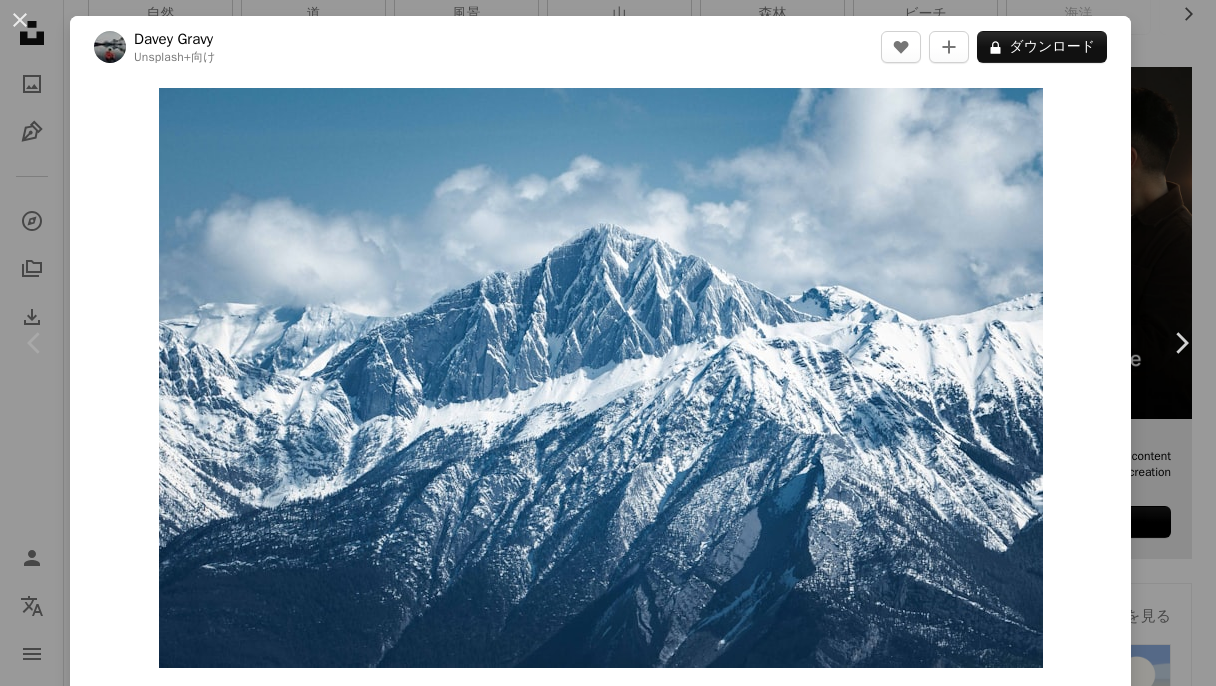 click on "An X shape Chevron left Chevron right [NAME] [LAST] Unsplash+ 向け A heart A plus sign A lock ダウンロード Zoom in A forward-right arrow 共有 More Actions A map marker [CITY], [STATE], [COUNTRY] Calendar outlined 2022年12月29日 に公開 Safety Unsplash+ライセンス の下でライセンスされています 冬 山岳 雪 カナダ 風景 屋外 丘 寒い アルバータ州 碧玉 クリエイティブコモンズの写真 このシリーズより Chevron right Plus sign for Unsplash+ Plus sign for Unsplash+ Plus sign for Unsplash+ Plus sign for Unsplash+ Plus sign for Unsplash+ Plus sign for Unsplash+ Plus sign for Unsplash+ 関連イメージ Plus sign for Unsplash+ A heart A plus sign [NAME] [LAST] Unsplash+ 向け A lock ダウンロード Plus sign for Unsplash+ A heart A plus sign [NAME] [LAST] Unsplash+ 向け A lock ダウンロード Plus sign for Unsplash+ A heart A plus sign [NAME] [LAST] Unsplash+ 向け A lock ダウンロード Plus sign for Unsplash+ A heart A plus sign [NAME] [LAST]" at bounding box center (608, 343) 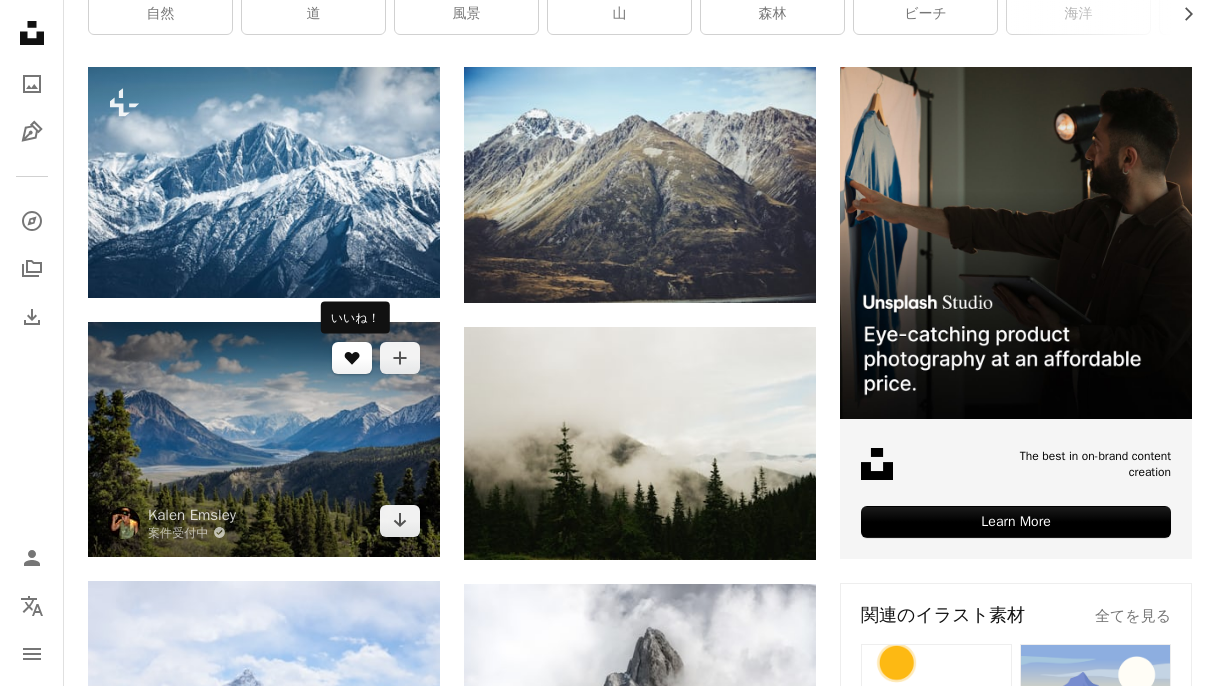 click on "A heart" at bounding box center (352, 358) 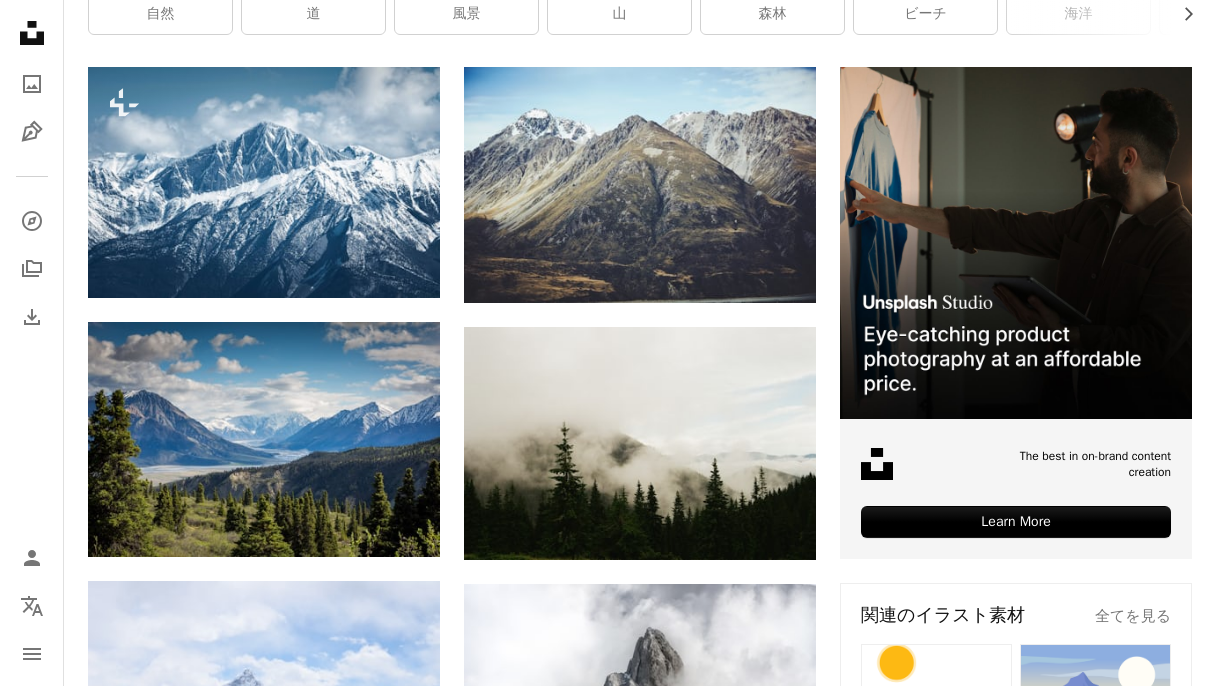 click on "An X shape Unsplashに参加する アカウントをすでにお持ちですか？  ログイン 名 姓 メールアドレス ユーザー名  （英数字およびアンダーバーのみ使用してください。） パスワード  （最低8文字） Unsplashに登録する 参加することで、お客様は 利用規約 および プライバシーポリシー に同意したものとみなされます。" at bounding box center [608, 4877] 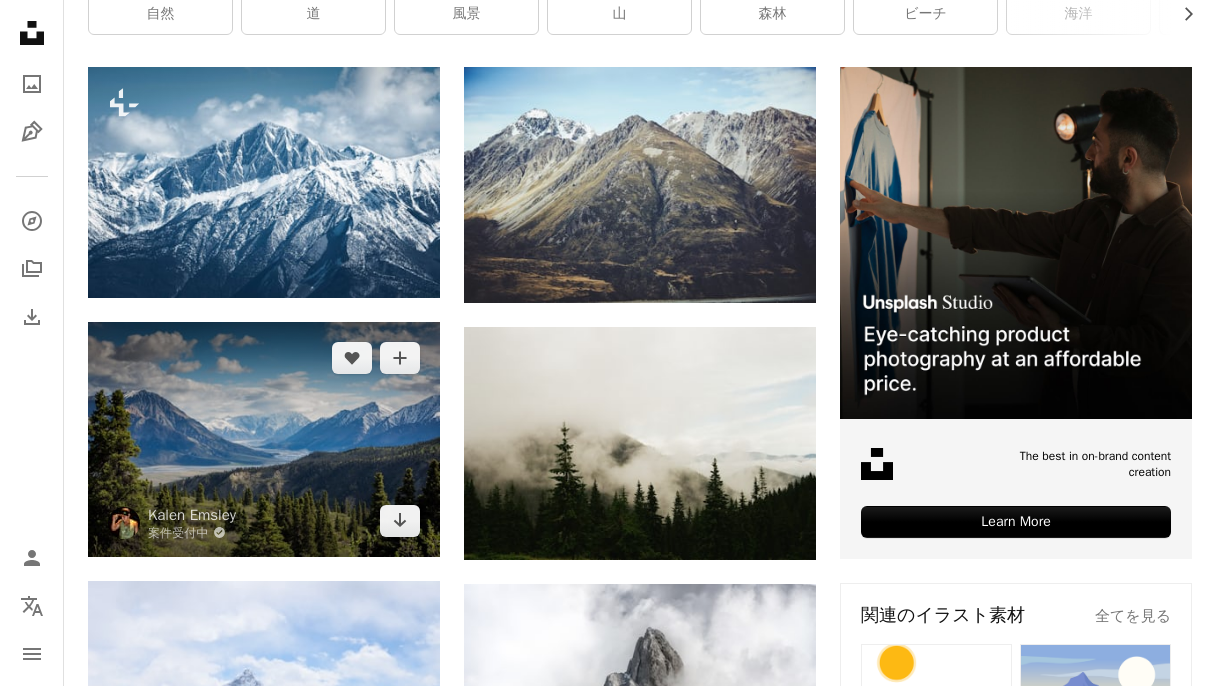 click at bounding box center [264, 439] 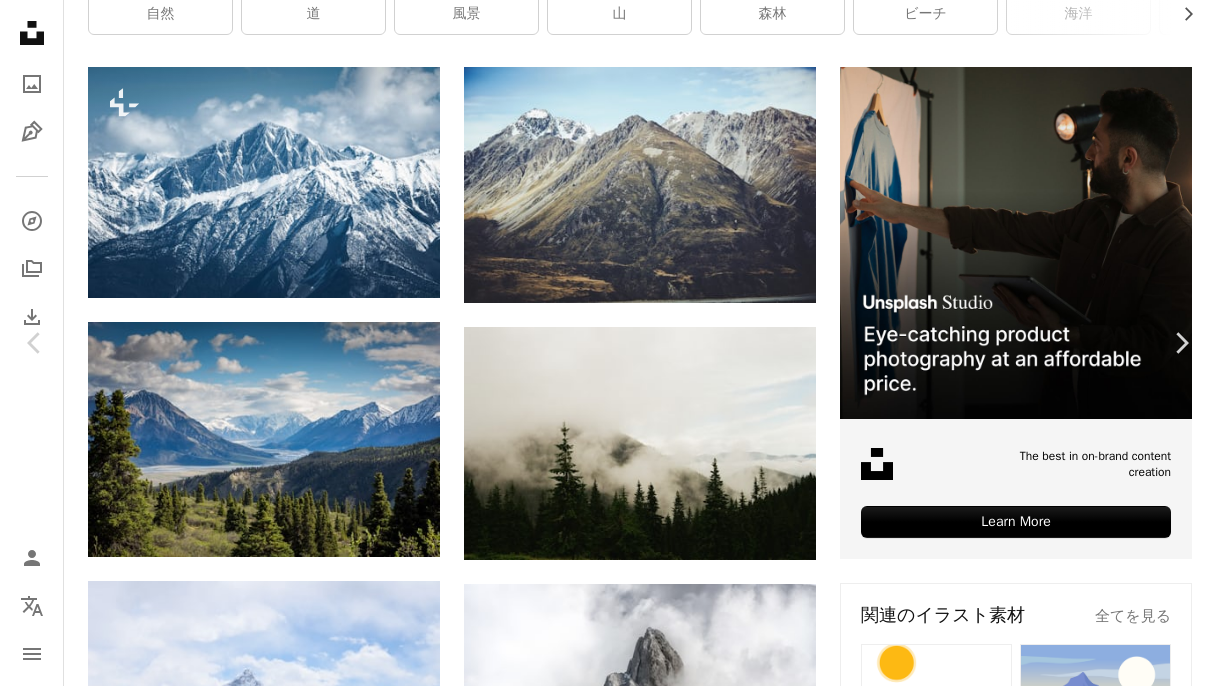 click on "無料ダウンロード" at bounding box center [1003, 4581] 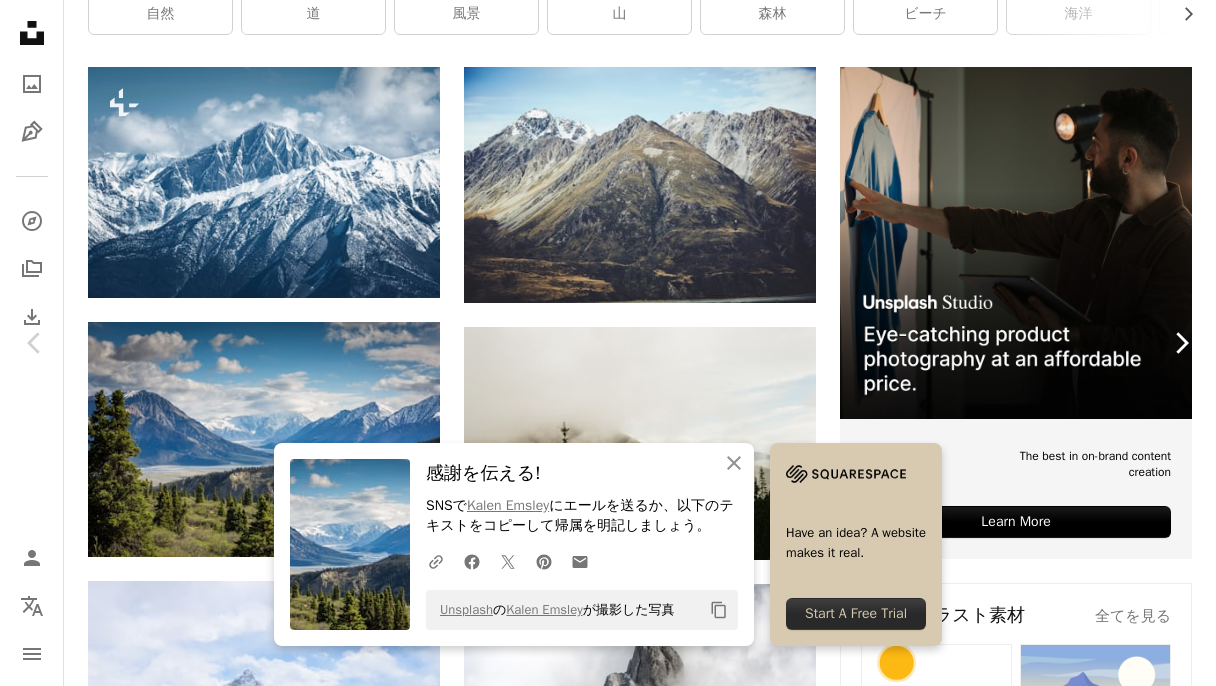 click on "Chevron right" at bounding box center (1181, 343) 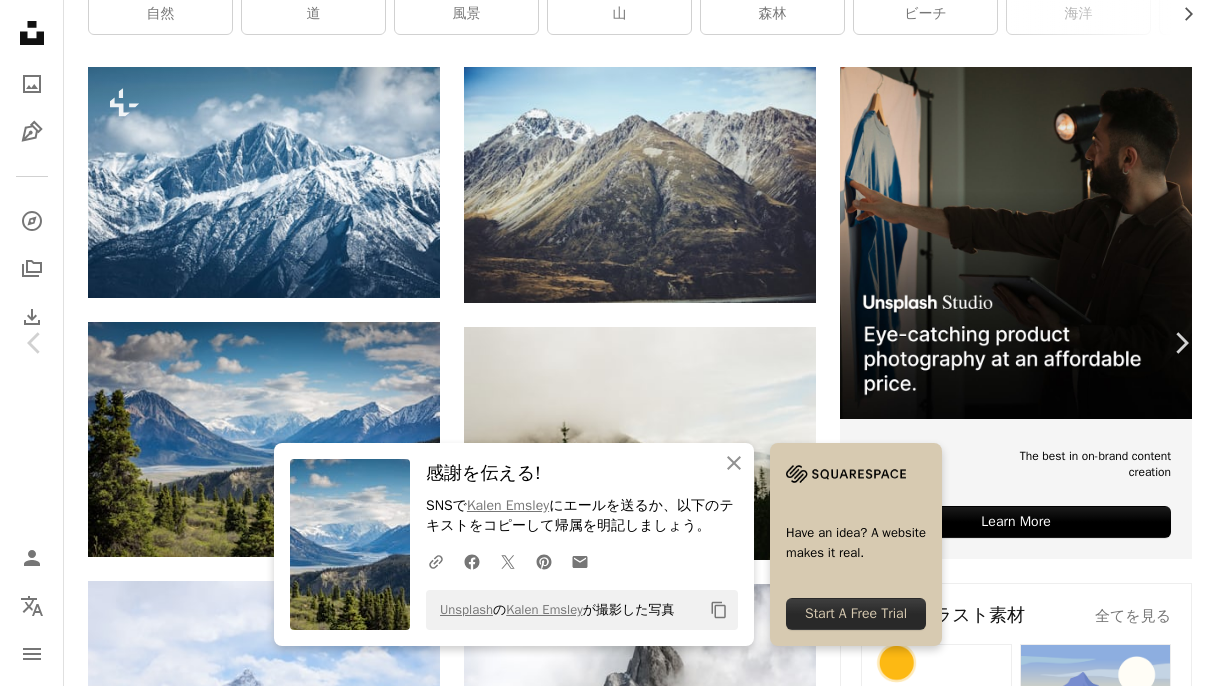 click on "An X shape Chevron left Chevron right An X shape 閉じる 感謝を伝える! SNSで [NAME] [LAST] にエールを送るか、以下のテキストをコピーして帰属を明記しましょう。 A URL sharing icon (chains) Facebook icon X (formerly Twitter) icon Pinterest icon An envelope Unsplash の [NAME] [LAST] が撮影した写真
Copy content [NAME] [LAST] Unsplash+ 向け A heart A plus sign A lock ダウンロード Zoom in A forward-right arrow 共有 More Actions Calendar outlined 2023年2月14日 に公開 Safety Unsplash+ライセンス の下でライセンスされています 山岳 イタリア 樹木 風景 屋外 田舎 草地 谷 パノラマ パノラマ イタリア ローリングヒルズ 開けた土地 牧草 地 牧草 地 チロル 無料の写真 このシリーズより Chevron right Plus sign for Unsplash+ Plus sign for Unsplash+ Plus sign for Unsplash+ Plus sign for Unsplash+ Plus sign for Unsplash+ A heart" at bounding box center (608, 4877) 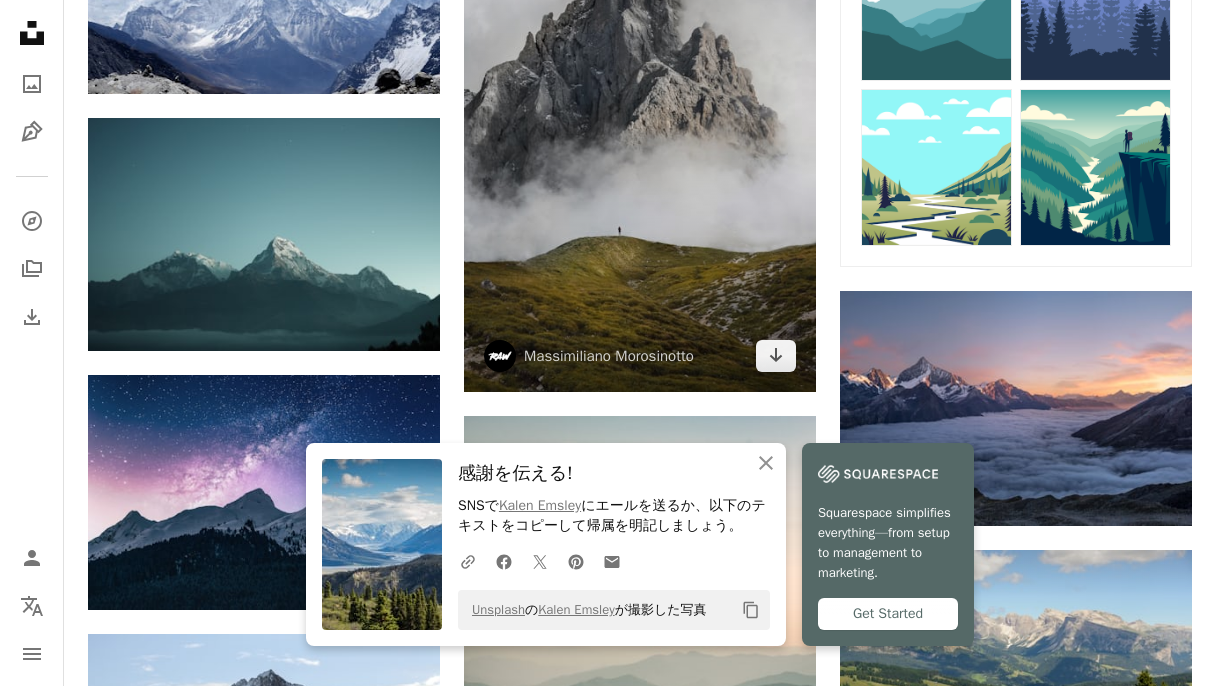 scroll, scrollTop: 1296, scrollLeft: 0, axis: vertical 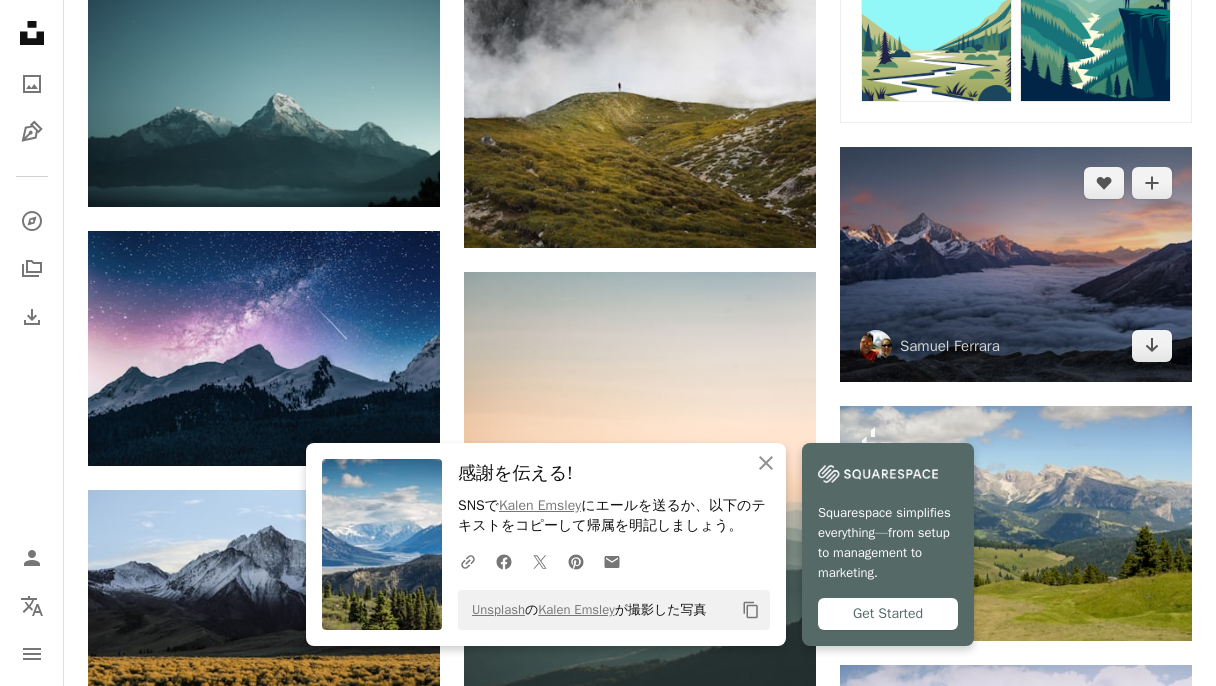 click at bounding box center (1016, 264) 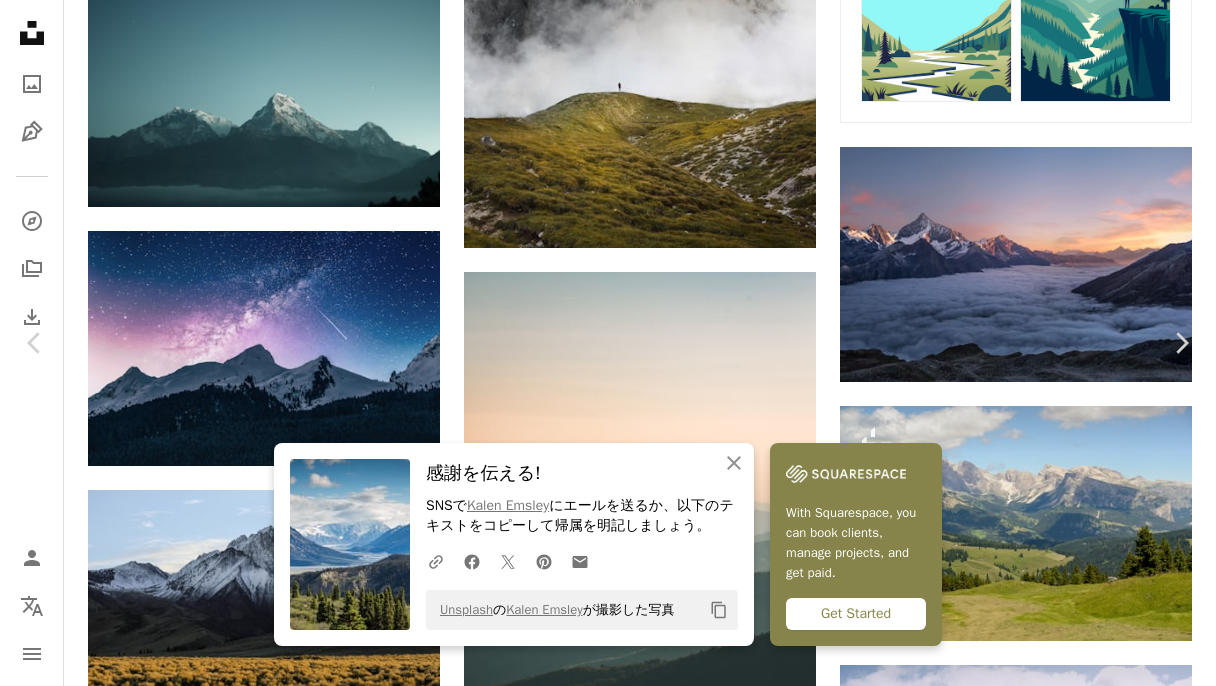 click on "無料ダウンロード" at bounding box center (1003, 3717) 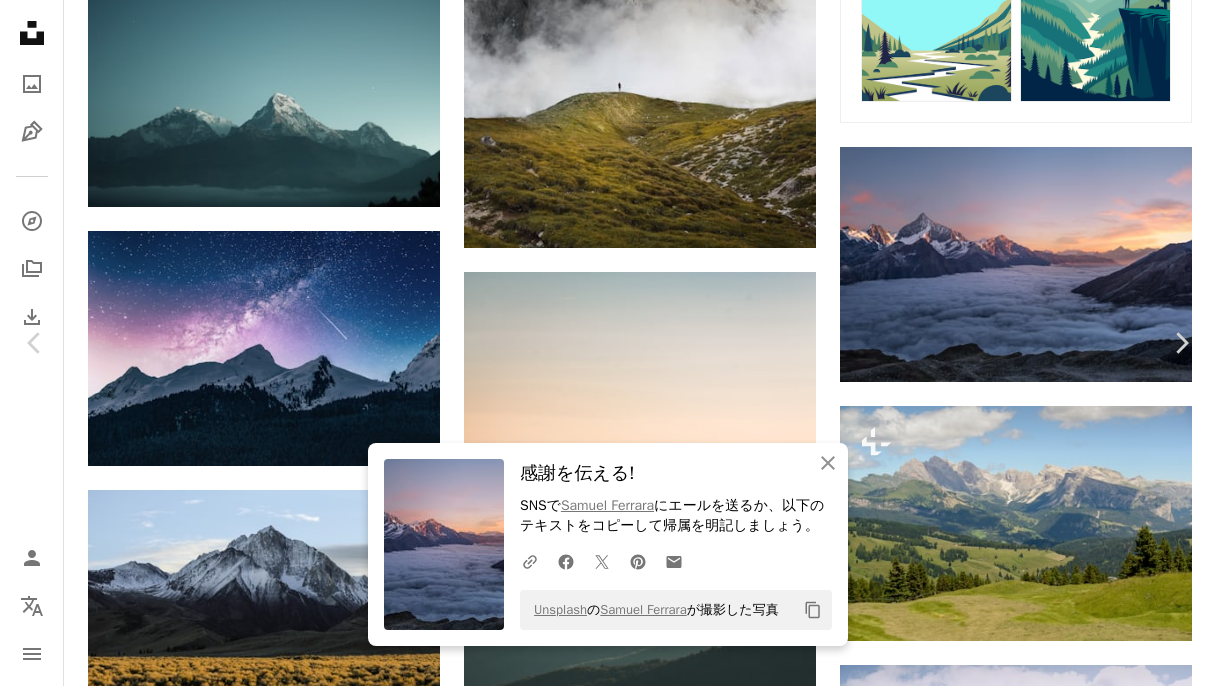 click on "An X shape Chevron left Chevron right An X shape 閉じる 感謝を伝える! SNSで [NAME] [LAST] にエールを送るか、以下のテキストをコピーして帰属を明記しましょう。 A URL sharing icon (chains) Facebook icon X (formerly Twitter) icon Pinterest icon An envelope Unsplash の [NAME] [LAST] が撮影した写真
Copy content [NAME] [LAST] [USERNAME] A heart A plus sign 無料ダウンロード Chevron down Zoom in 閲覧数 40,348,020 ダウンロード数 649,321 特集されたコレクション 写真 A forward-right arrow 共有 Info icon 情報 More Actions A map marker [LOCATION], [COUNTRY] Calendar outlined 2017年10月2日 に公開 Safety Unsplashライセンス の下、無料で利用可能 日没 青い 山岳 日の出 雪 雲 雲 スイス オレンジ 黄色 山の壁紙 霧 日光 山脈 氷河 山の背景 スイス人 曇り 匂う スイス 背景 iStockでプレミアム関連写真を閲覧する  |  コード：UNSPLASH20で20%オフ  ↗" at bounding box center (608, 4013) 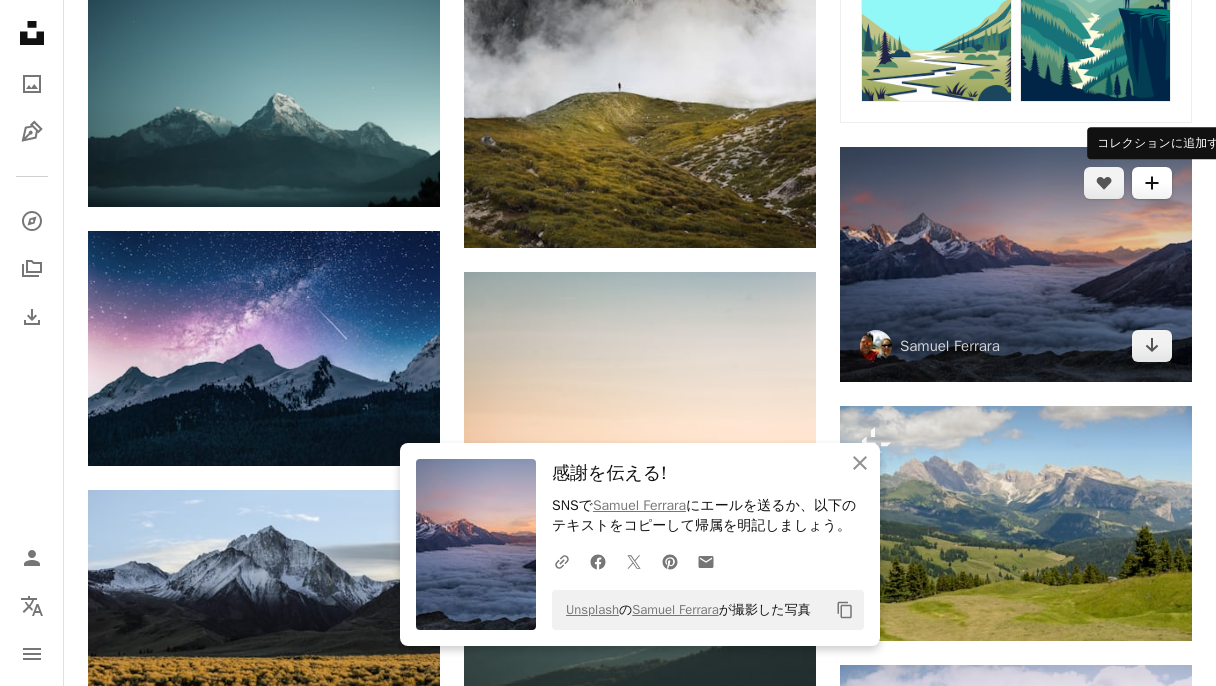 scroll, scrollTop: 1440, scrollLeft: 0, axis: vertical 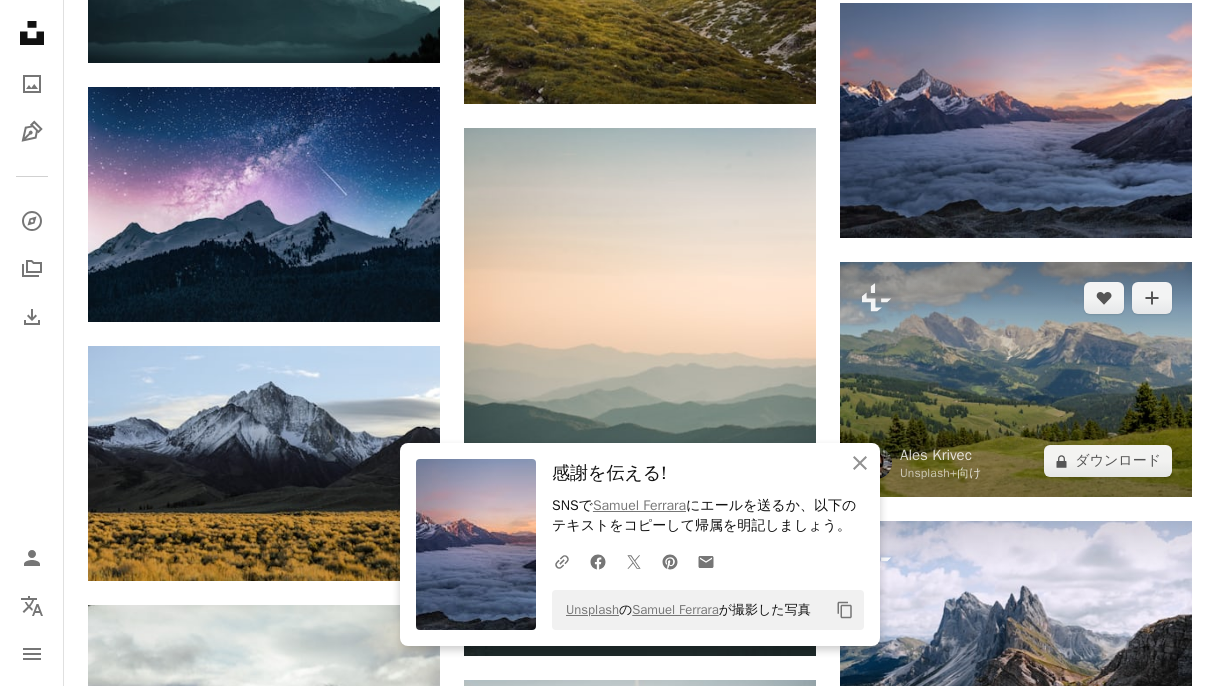 click at bounding box center (1016, 379) 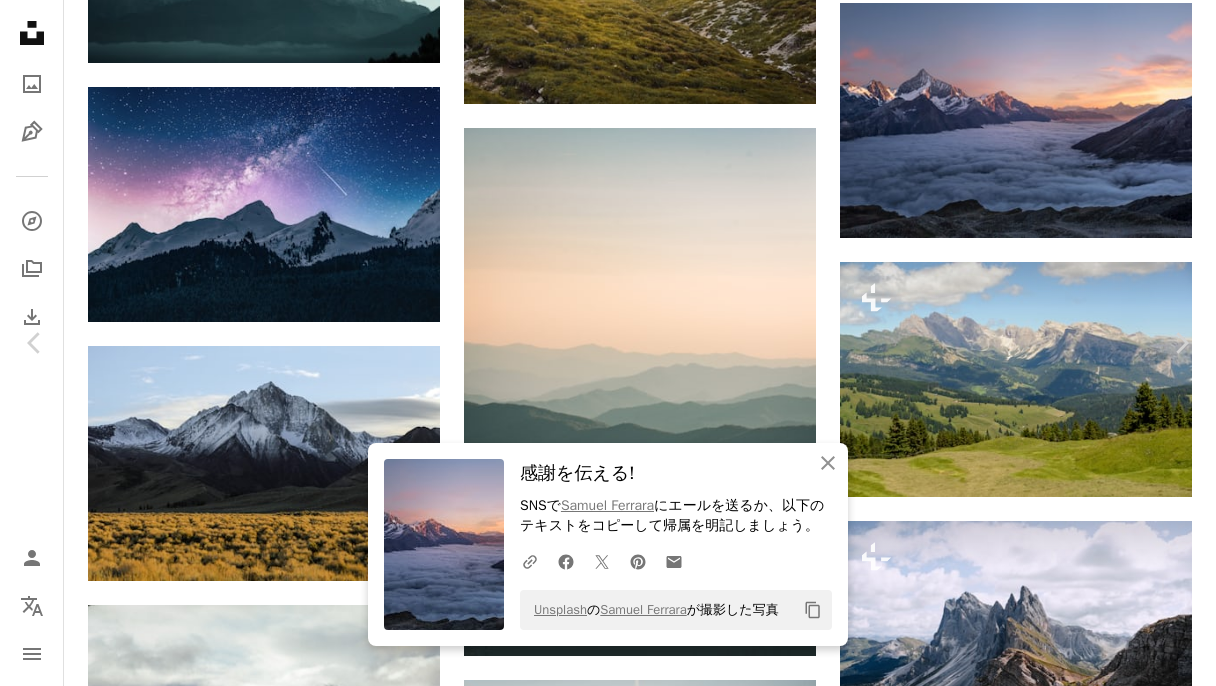 click on "An X shape Chevron left Chevron right An X shape 閉じる 感謝を伝える! SNSで [NAME] [LAST] にエールを送るか、以下のテキストをコピーして帰属を明記しましょう。 A URL sharing icon (chains) Facebook icon X (formerly Twitter) icon Pinterest icon An envelope Unsplash の [NAME] [LAST] が撮影した写真
Copy content [NAME] [LAST] Unsplash+ 向け A heart A plus sign A lock ダウンロード Zoom in A forward-right arrow 共有 More Actions Calendar outlined 2023年2月14日 に公開 Safety Unsplash+ライセンス の下でライセンスされています 山岳 イタリア 樹木 風景 屋外 田舎 草地 谷 パノラマ パノラマ イタリア ローリングヒルズ 開けた土地 牧草 地 牧草 地 チロル 無料の写真 このシリーズより Chevron right Plus sign for Unsplash+ Plus sign for Unsplash+ Plus sign for Unsplash+ Plus sign for Unsplash+ Plus sign for Unsplash+ 関連イメージ Plus sign for Unsplash+ A heart A plus sign" at bounding box center [608, 3869] 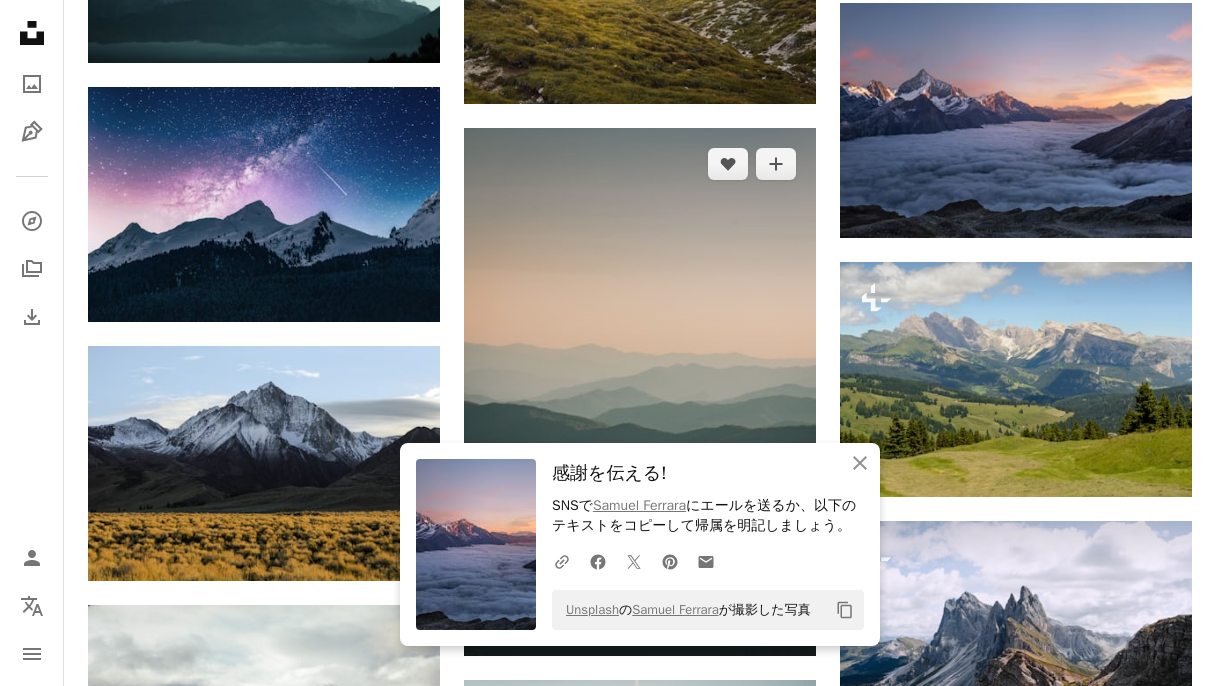 scroll, scrollTop: 1584, scrollLeft: 0, axis: vertical 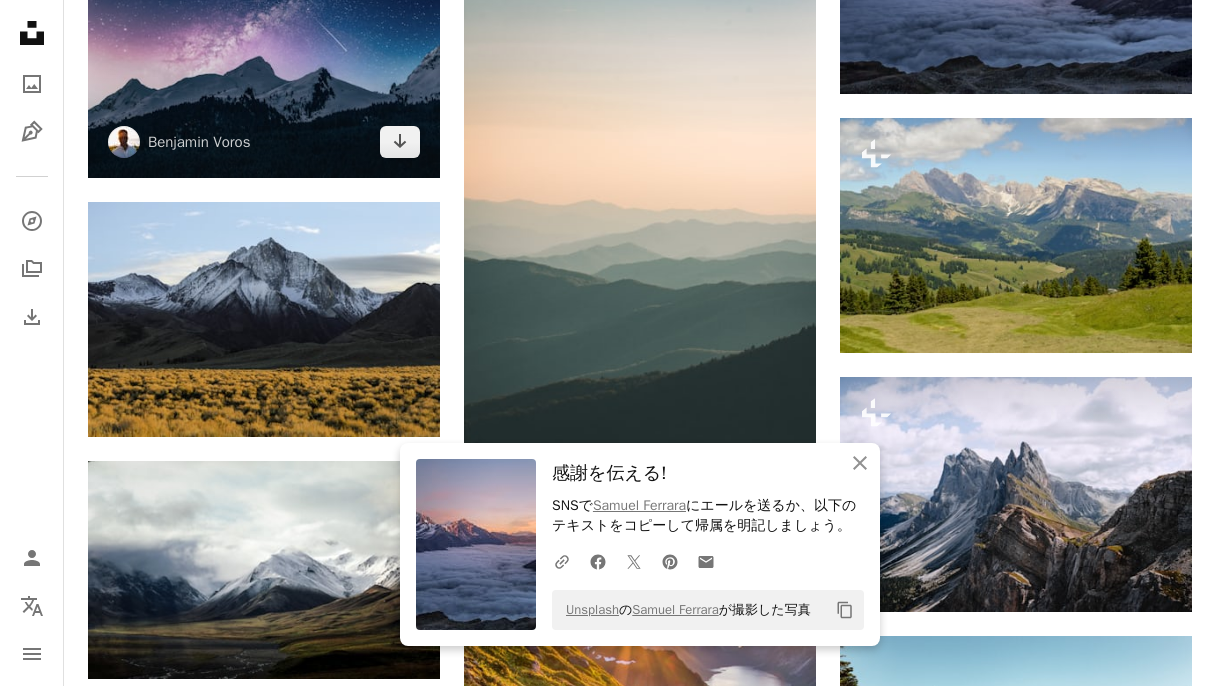 click at bounding box center [264, 60] 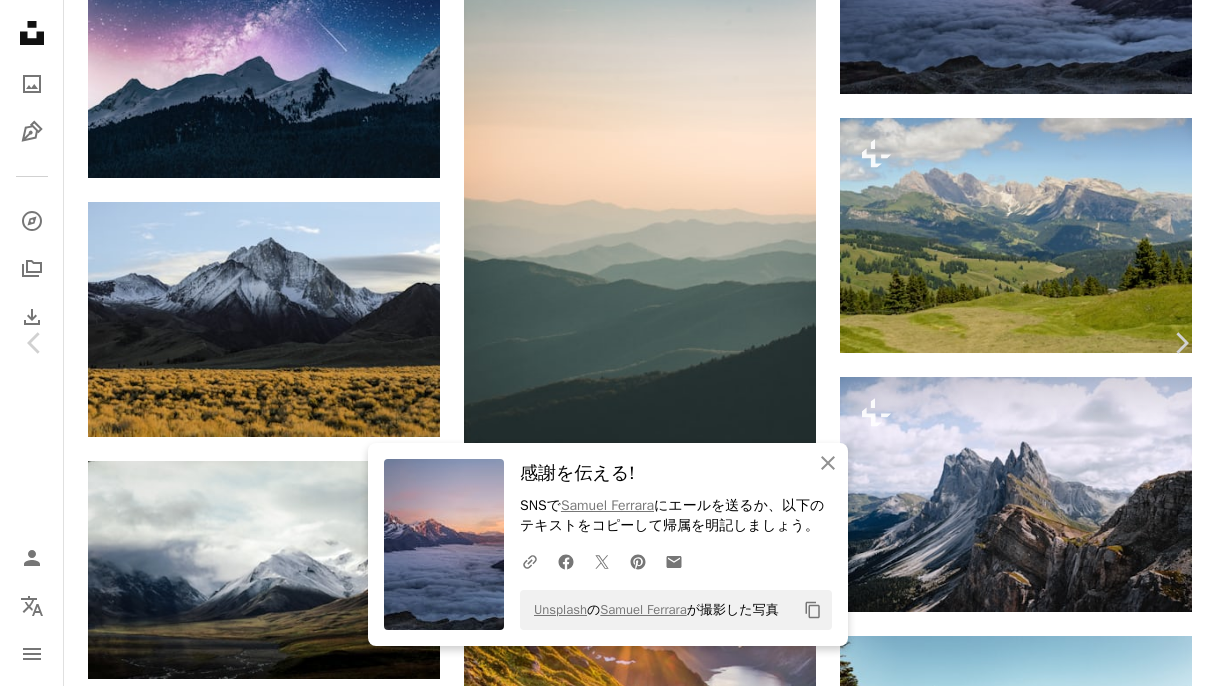click on "無料ダウンロード" at bounding box center [1003, 3429] 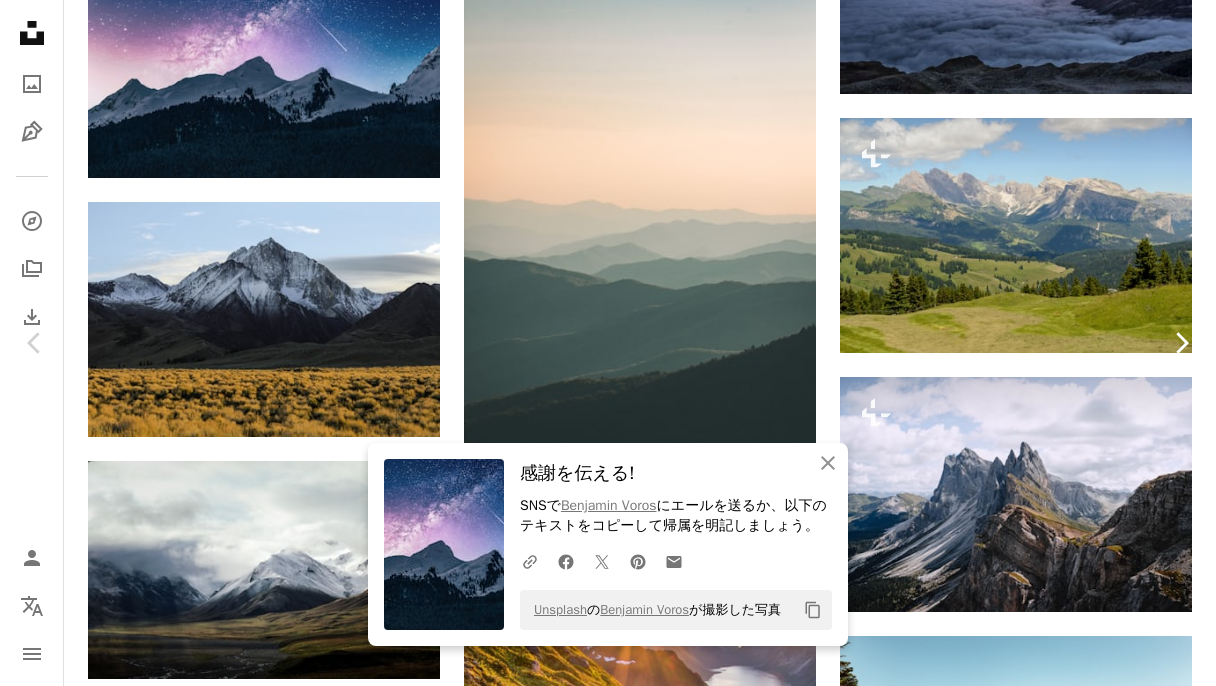 click on "Chevron right" at bounding box center [1181, 343] 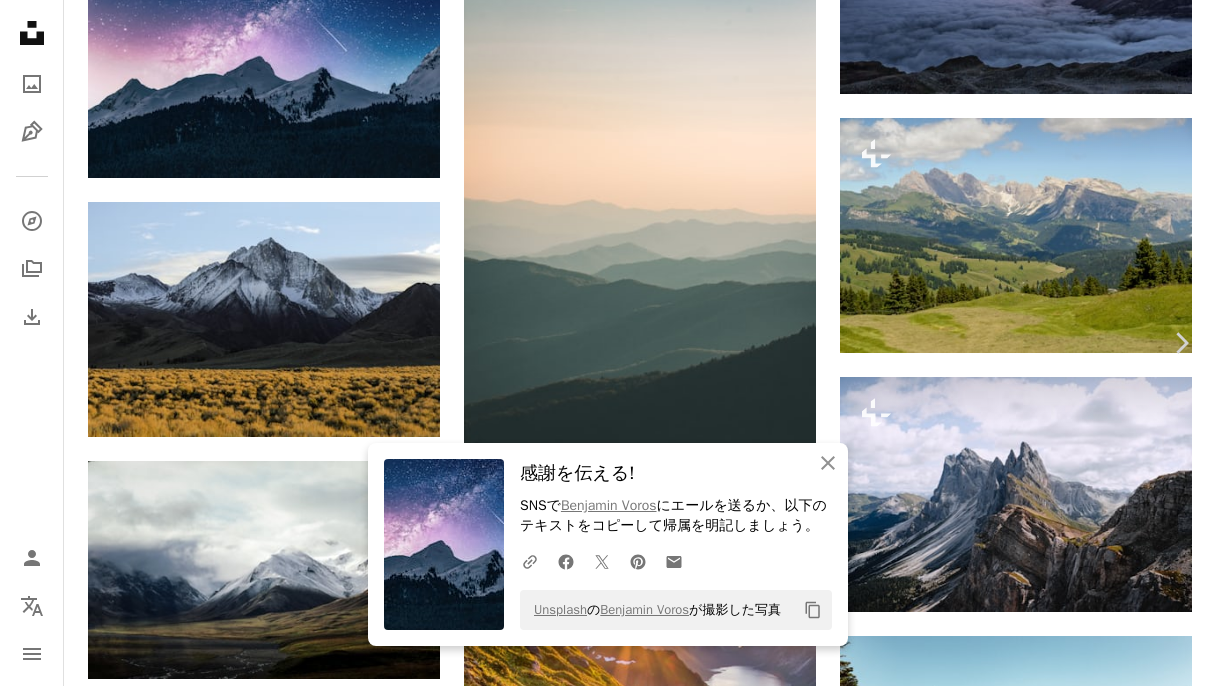 click on "Chevron left" at bounding box center (35, 343) 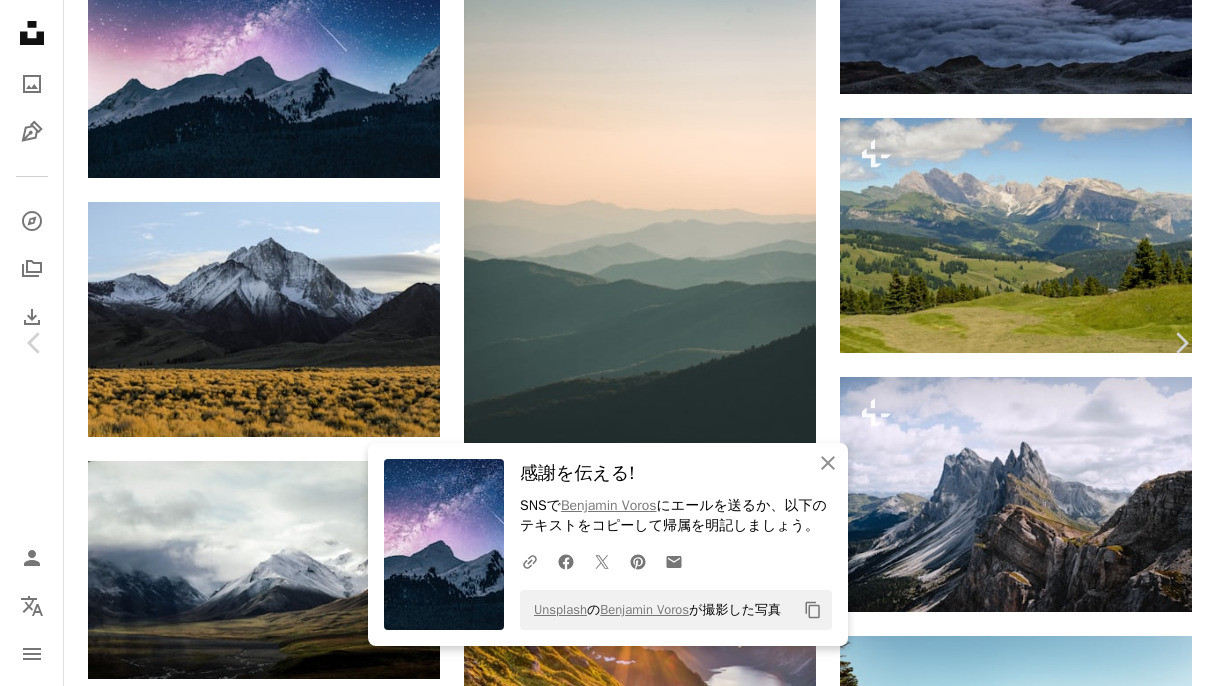 click on "An X shape Chevron left Chevron right An X shape 閉じる 感謝を伝える! SNSで [NAME] [LAST] にエールを送るか、以下のテキストをコピーして帰属を明記しましょう。 A URL sharing icon (chains) Facebook icon X (formerly Twitter) icon Pinterest icon An envelope Unsplash の [NAME] [LAST] が撮影した写真
Copy content [NAME] [LAST] Unsplash+ 向け A heart A plus sign A lock ダウンロード Zoom in A forward-right arrow 共有 More Actions Calendar outlined 2022年12月1日 に公開 Safety Unsplash+ライセンス の下でライセンスされています 浜 テクスチャー 日没 山岳 夏 風景 砂 熱帯 山脈 走行 探る ブルーウォーター 海岸線 アクア 潮 カリブ海 パシフィック パブリックドメインの写真 このシリーズより Chevron right Plus sign for Unsplash+ Plus sign for Unsplash+ Plus sign for Unsplash+ Plus sign for Unsplash+ Plus sign for Unsplash+ Plus sign for Unsplash+ Plus sign for Unsplash+ A heart" at bounding box center (608, 5639) 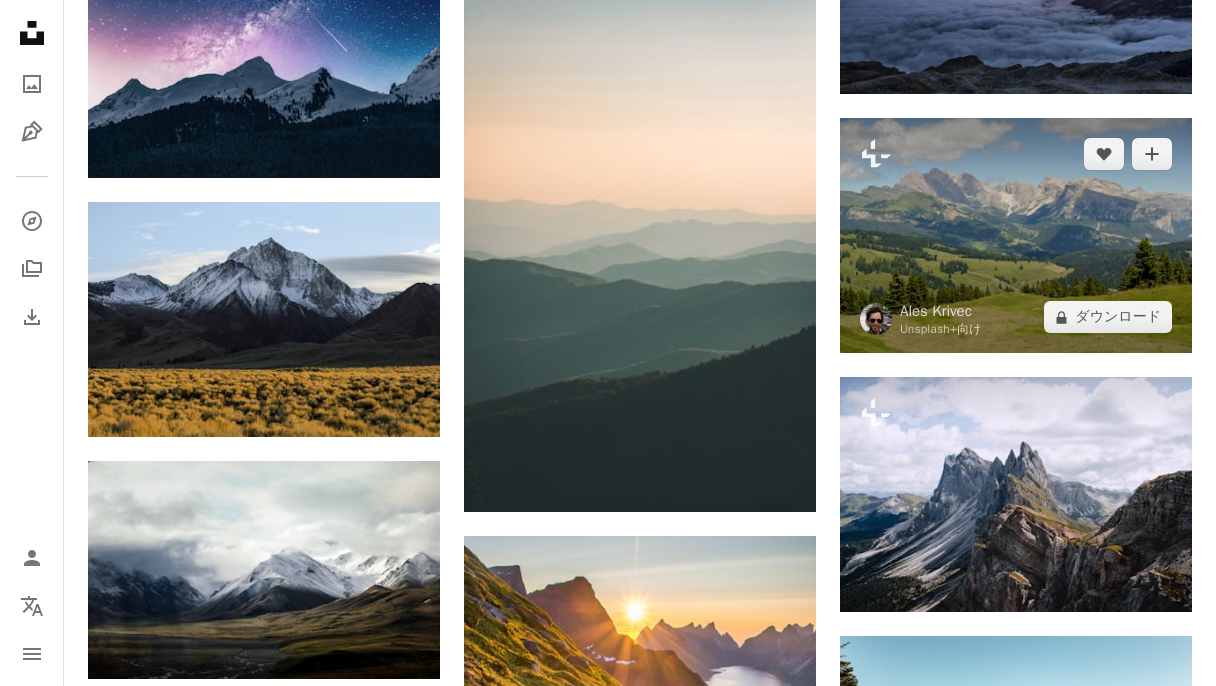 click at bounding box center (1016, 235) 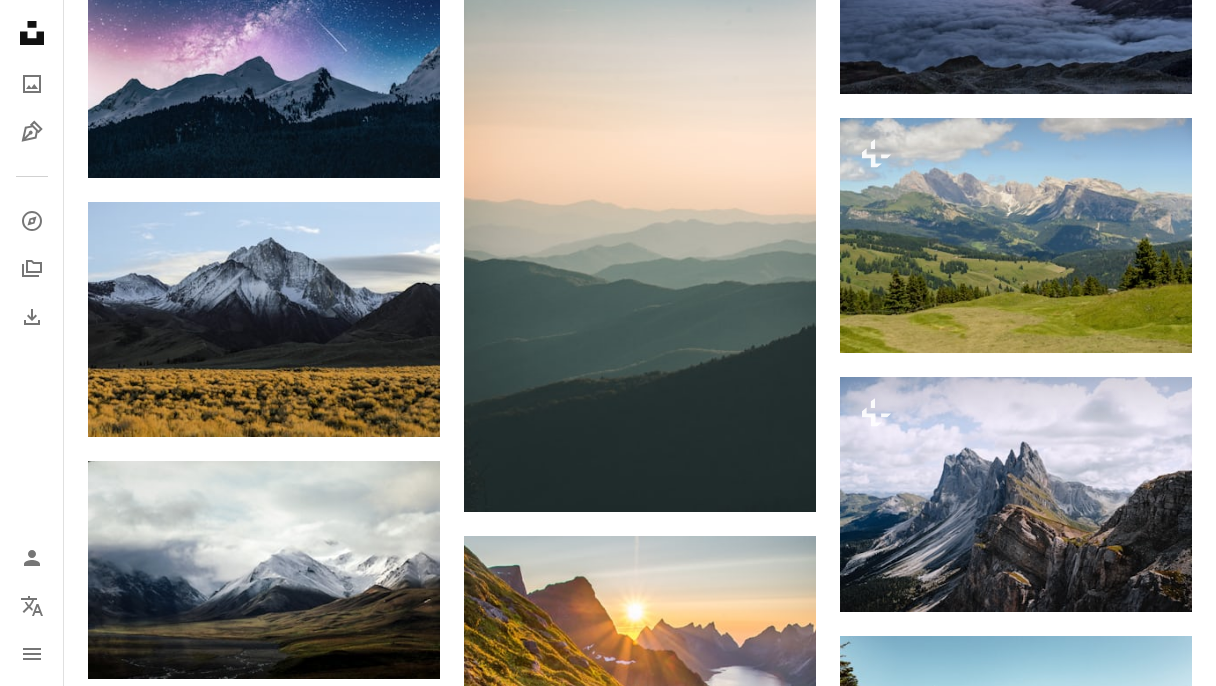 click on "Unsplash logo Unsplash ホーム A photo Pen Tool A compass A stack of folders Download Person Localization icon navigation menu" at bounding box center [32, 343] 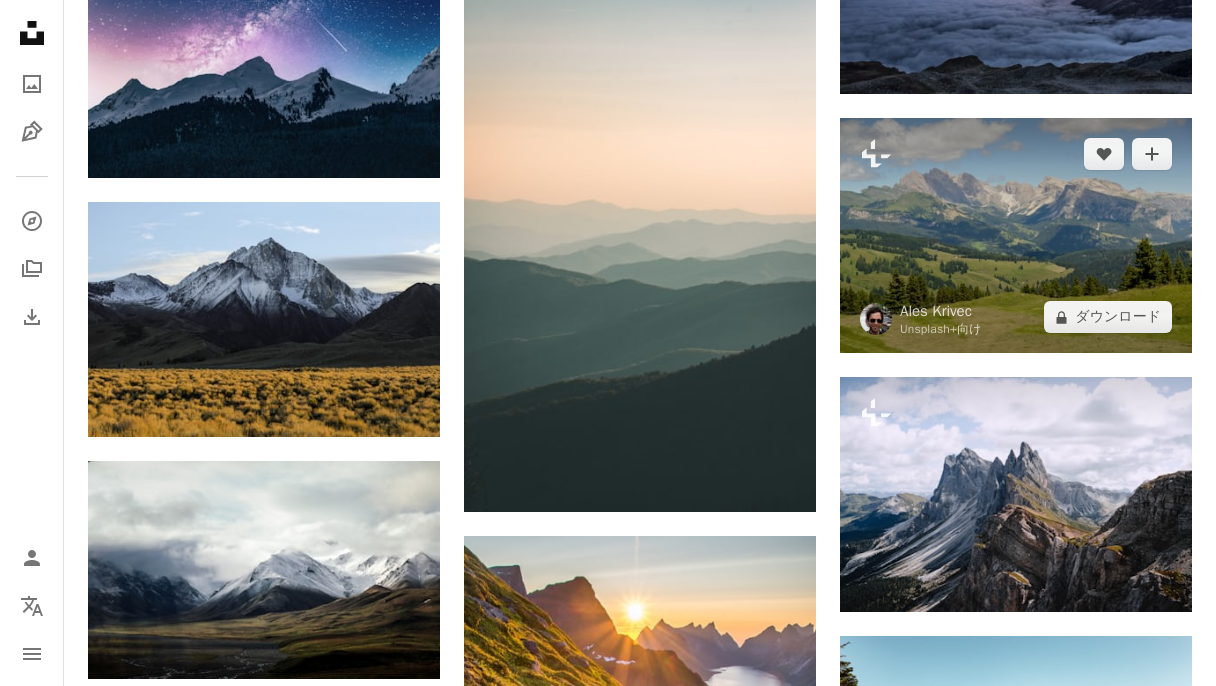 click at bounding box center [1016, 235] 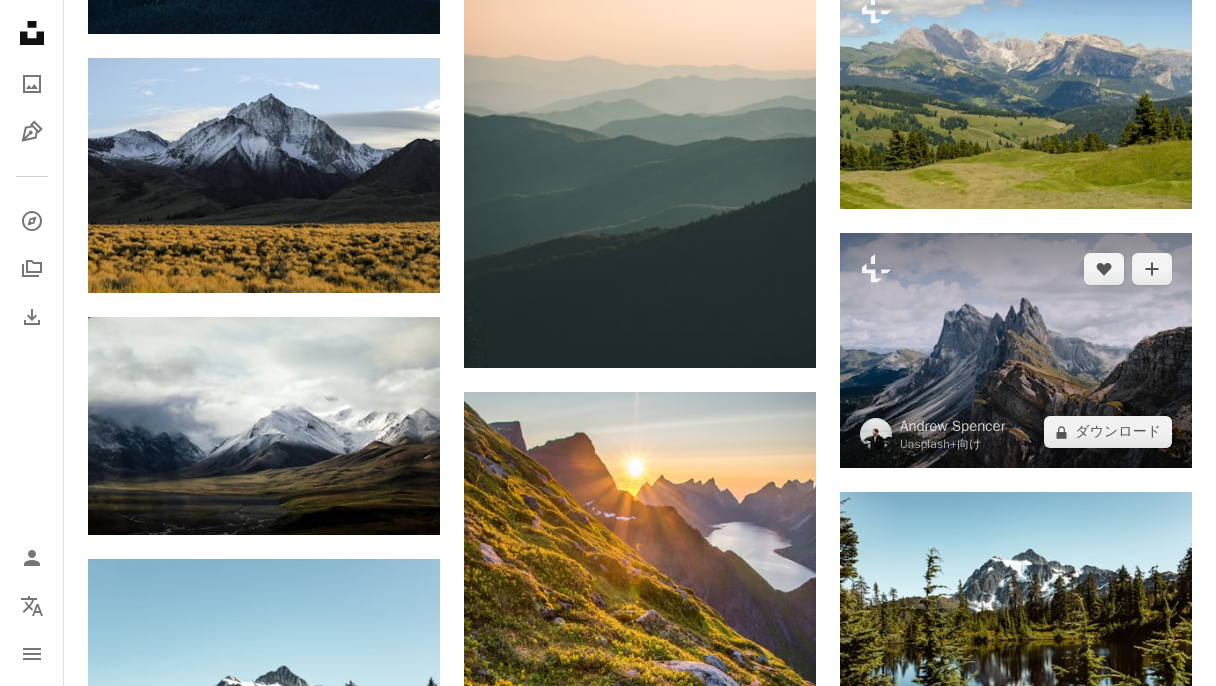 click at bounding box center (1016, 350) 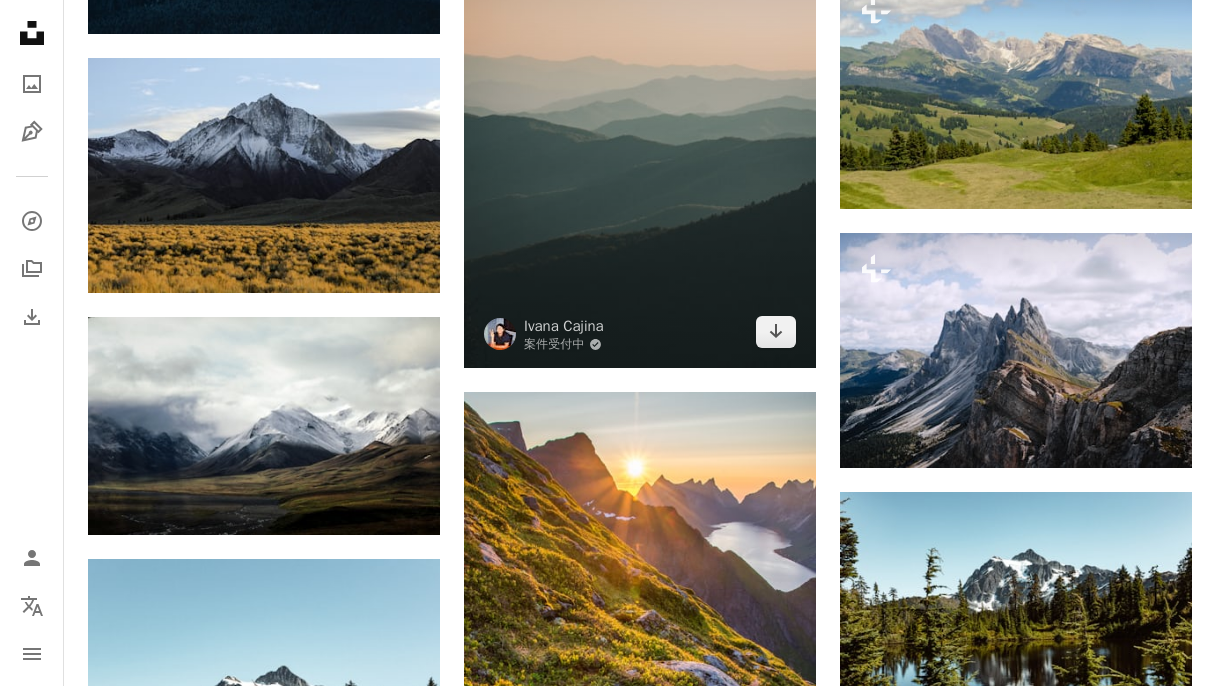 click at bounding box center (640, 104) 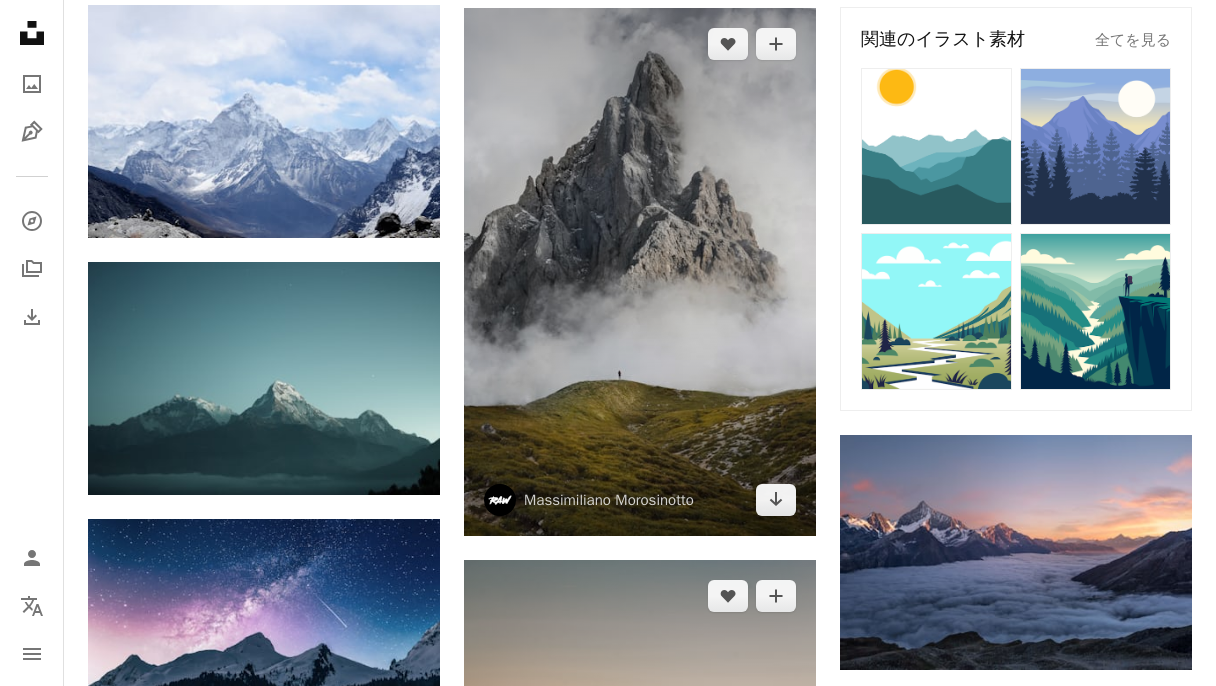 scroll, scrollTop: 864, scrollLeft: 0, axis: vertical 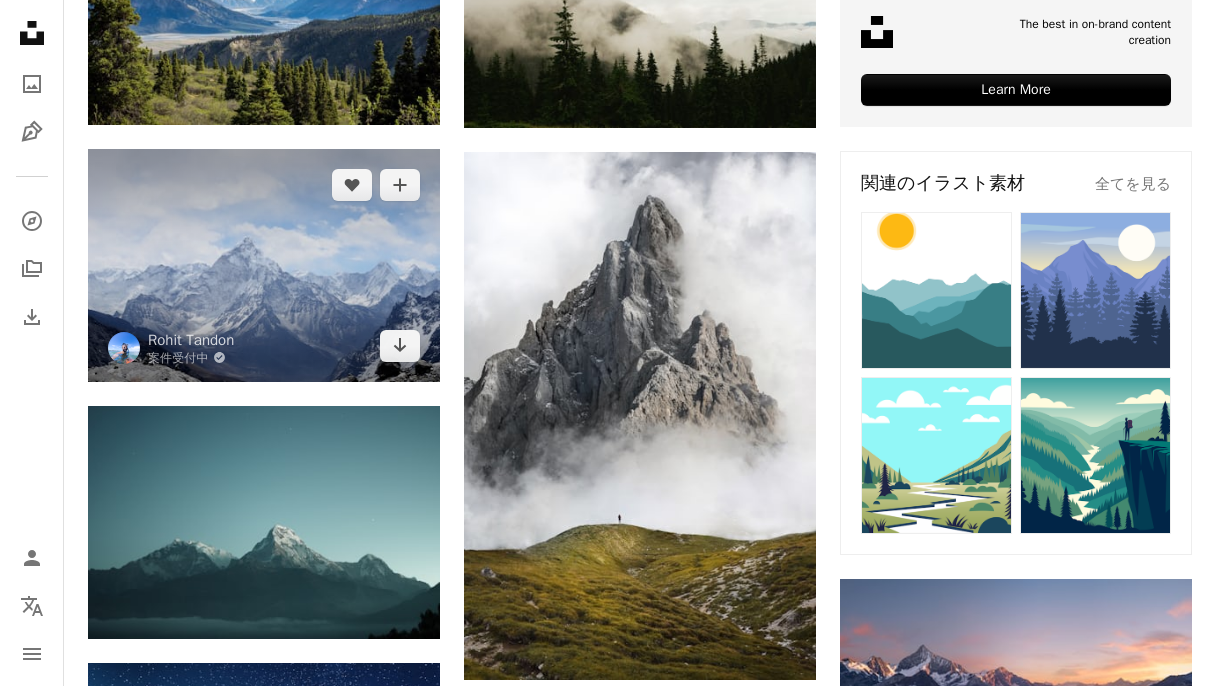 click at bounding box center [264, 265] 